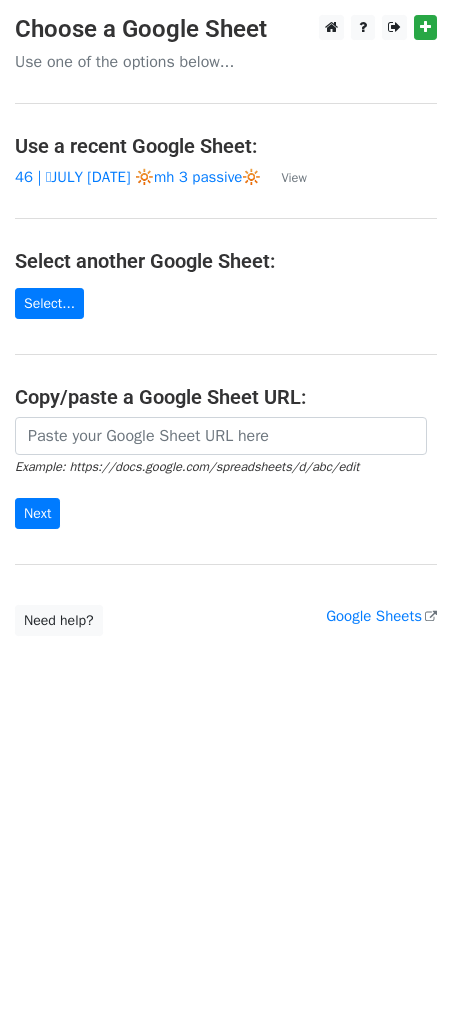 scroll, scrollTop: 0, scrollLeft: 0, axis: both 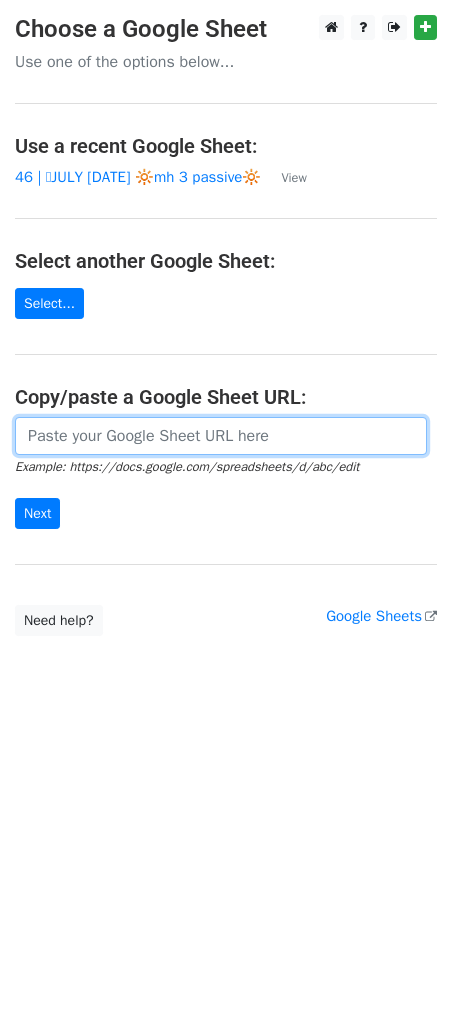 click at bounding box center [221, 436] 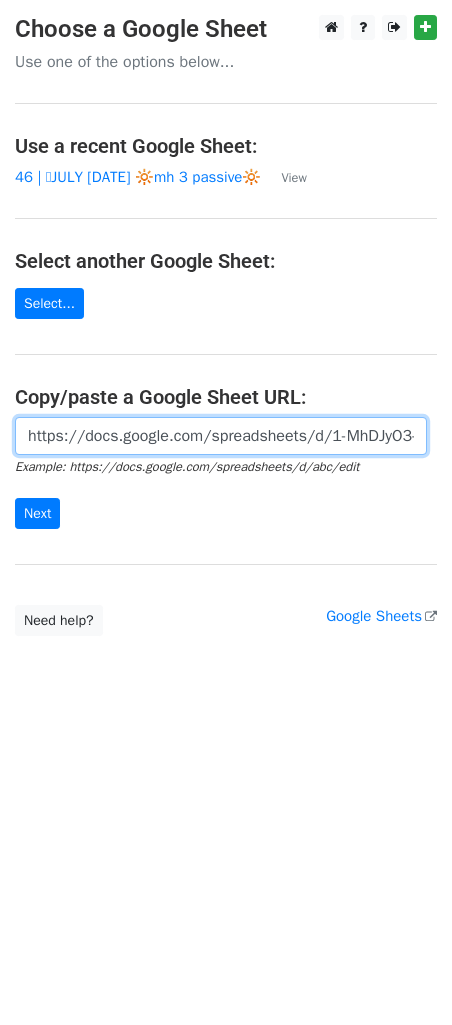 scroll, scrollTop: 0, scrollLeft: 627, axis: horizontal 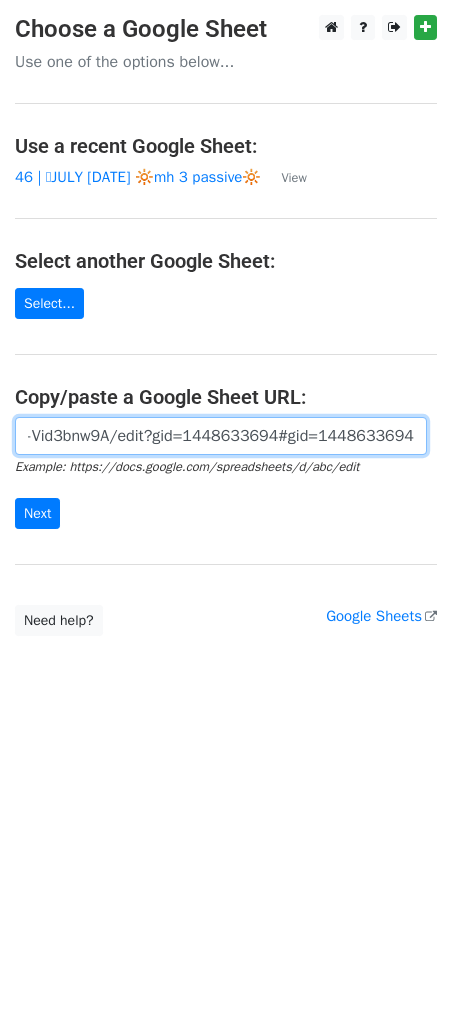 type on "https://docs.google.com/spreadsheets/d/1-MhDJyO3-KgqeyQYyk_q3qDwVEB6twDl3-Vid3bnw9A/edit?gid=1448633694#gid=1448633694" 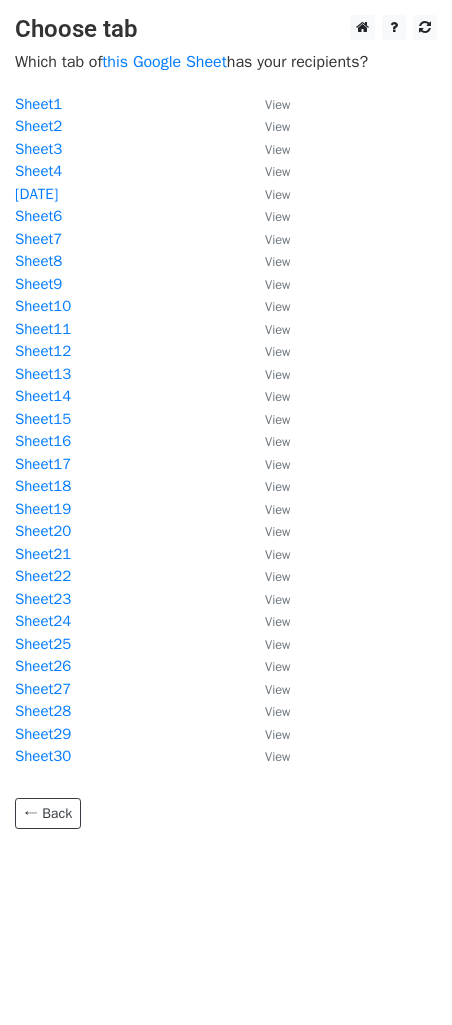 scroll, scrollTop: 0, scrollLeft: 0, axis: both 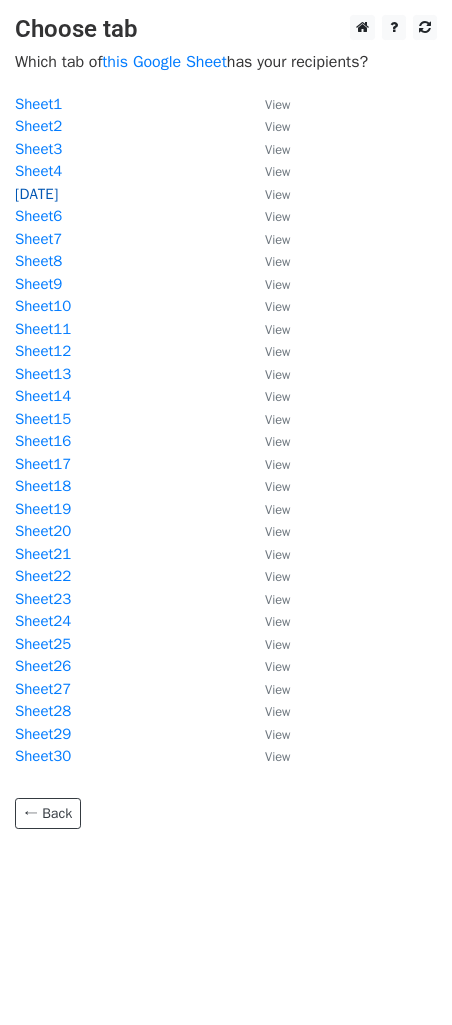 click on "[DATE]" at bounding box center (36, 194) 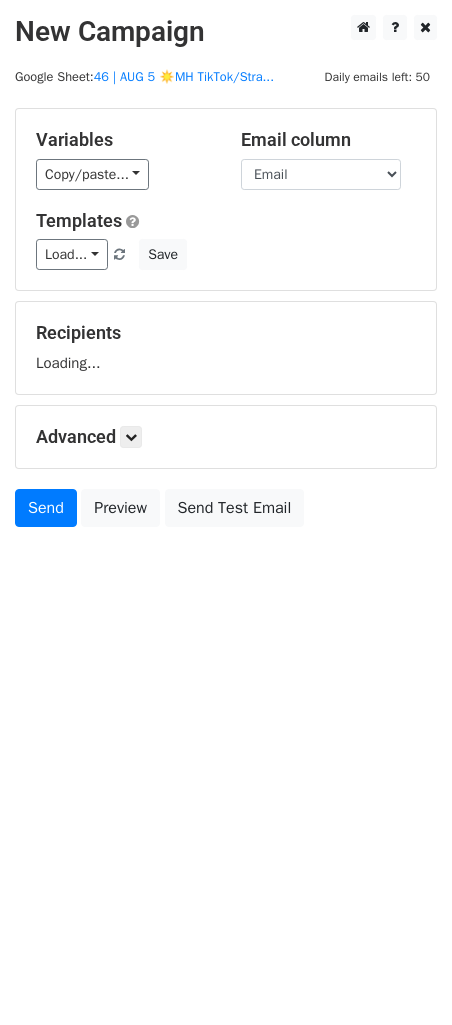 scroll, scrollTop: 0, scrollLeft: 0, axis: both 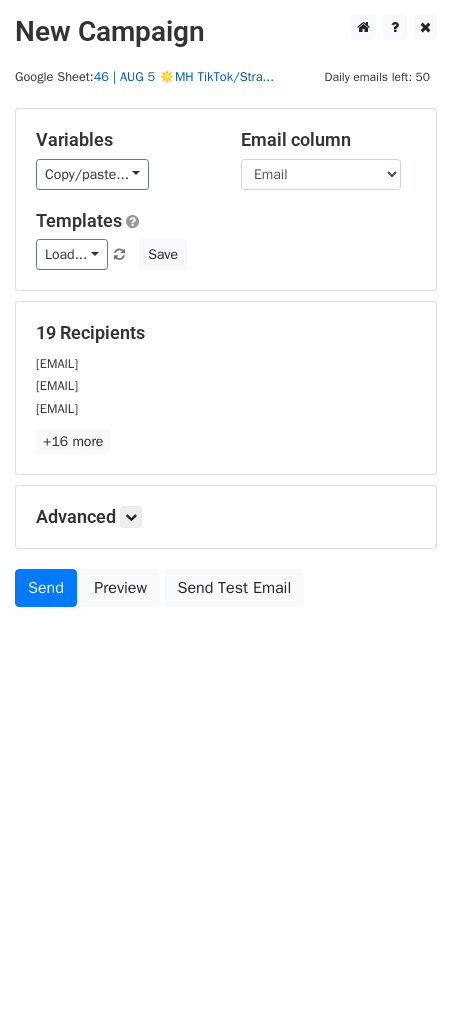 click on "46 | AUG 5 ☀️MH TikTok/Stra..." at bounding box center [184, 77] 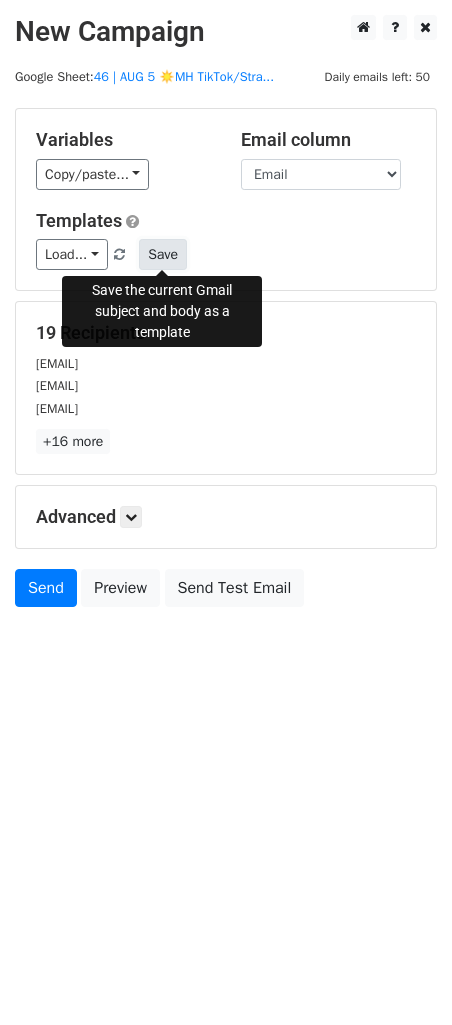click on "Save" at bounding box center [163, 254] 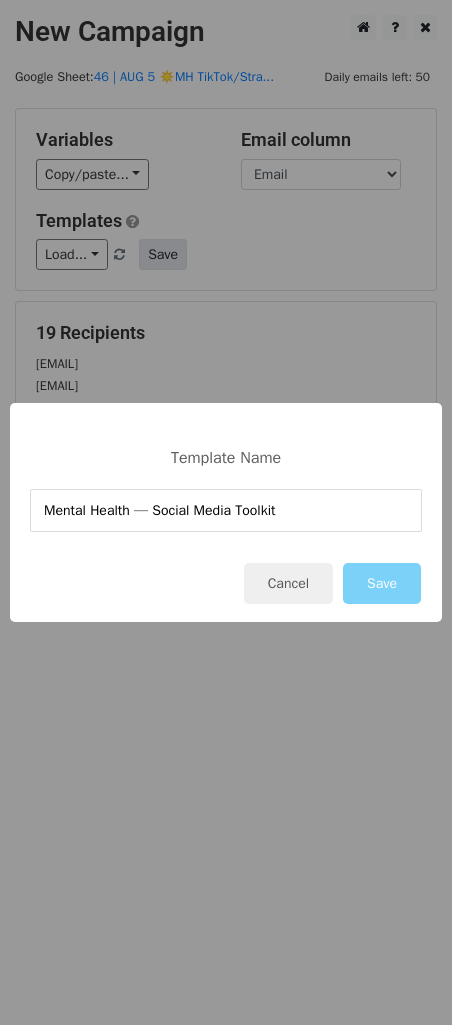 type on "Mental Health — Social Media Toolkit" 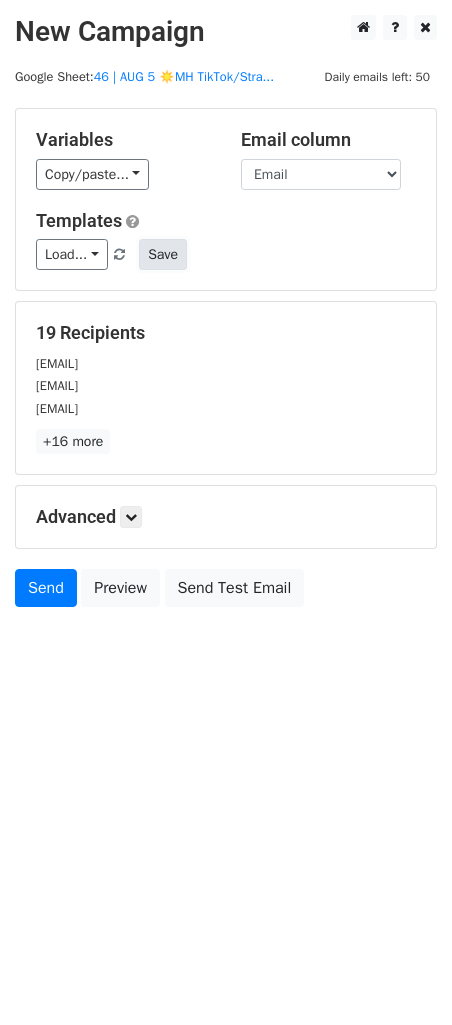 click on "Save" at bounding box center (163, 254) 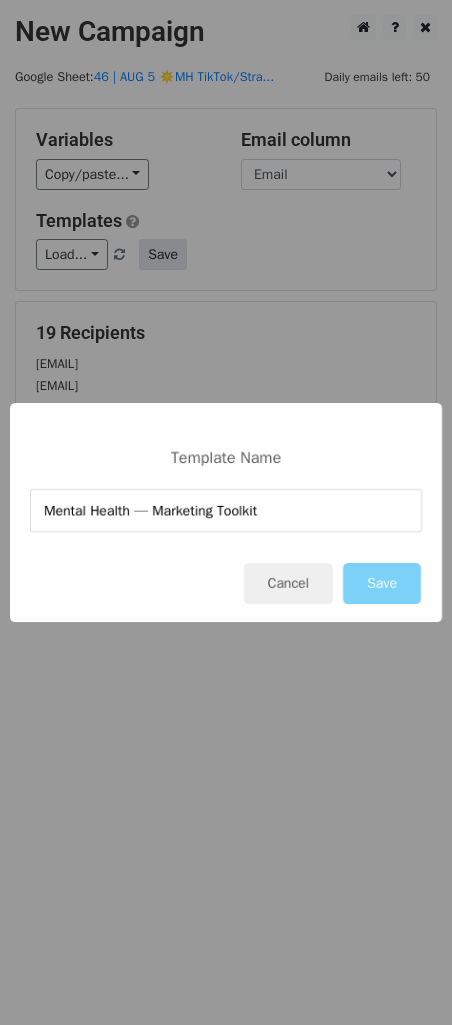type on "Mental Health — Marketing Toolkit" 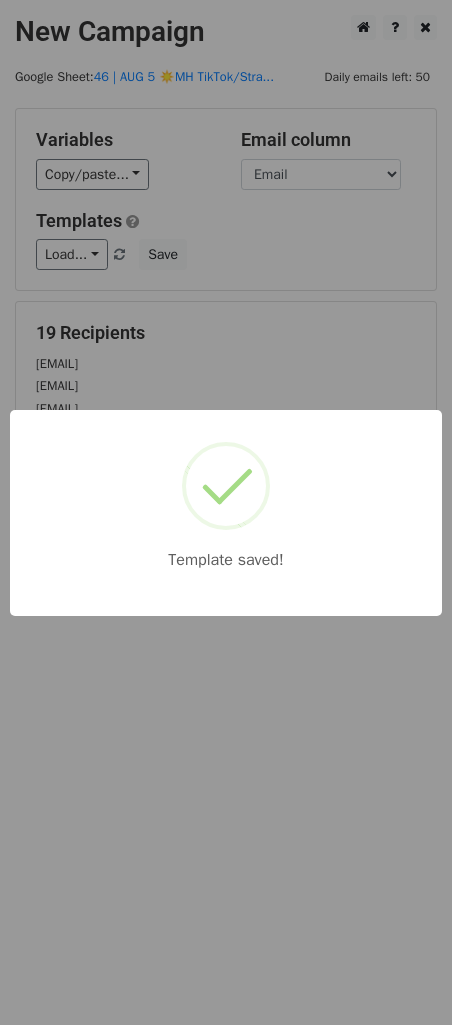 drag, startPoint x: 242, startPoint y: 322, endPoint x: 215, endPoint y: 379, distance: 63.07139 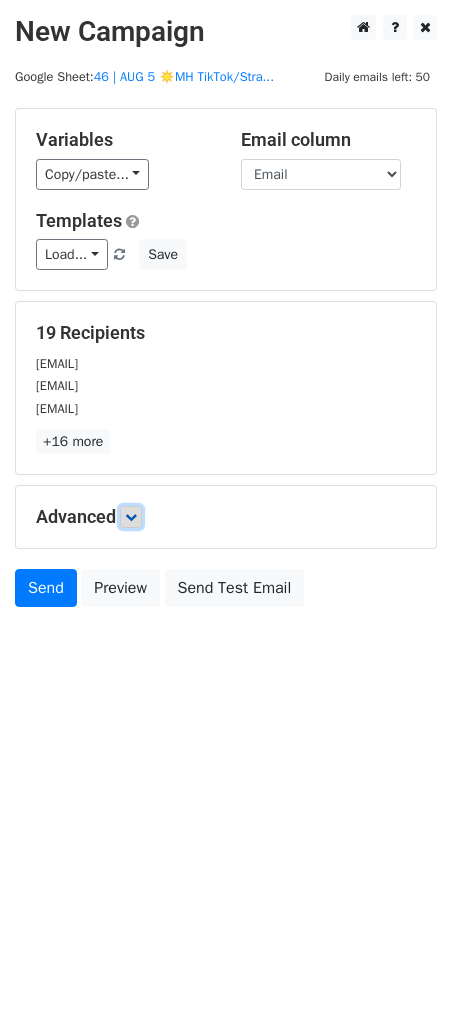 drag, startPoint x: 132, startPoint y: 514, endPoint x: 142, endPoint y: 526, distance: 15.6205 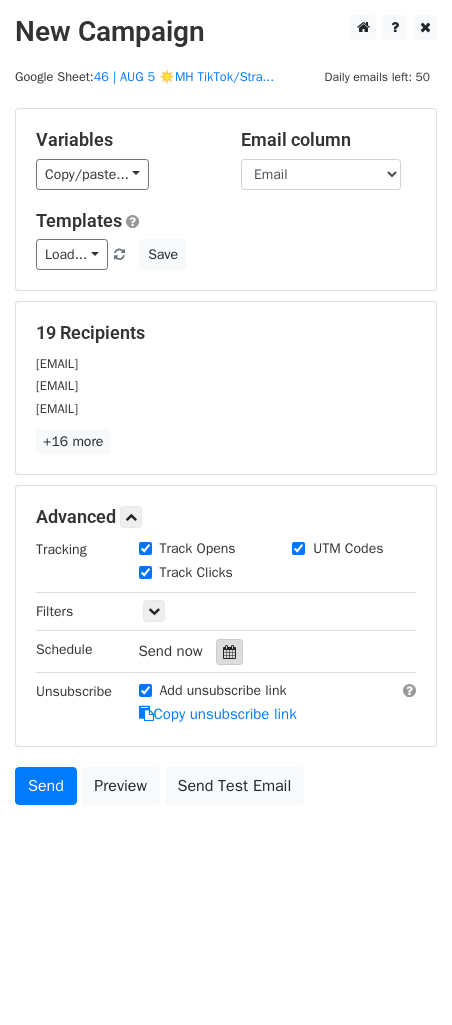 click at bounding box center [229, 652] 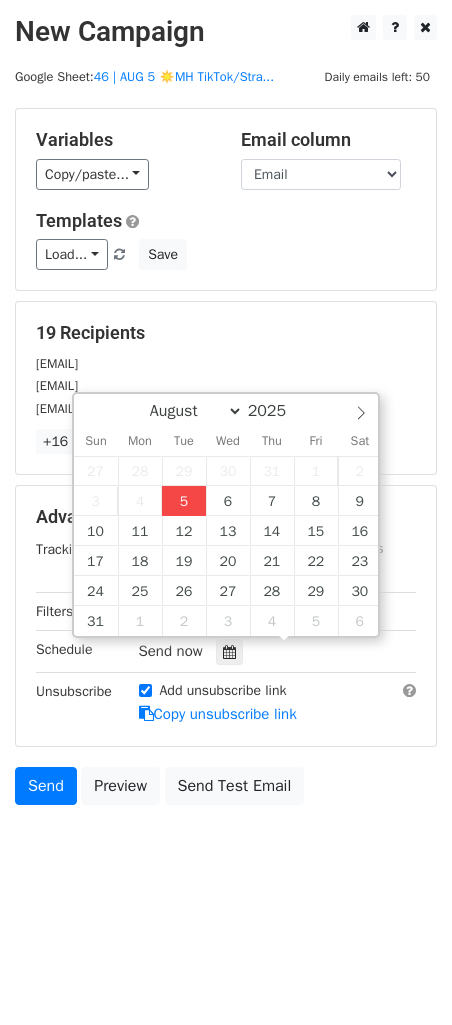 type on "2025-08-05 12:00" 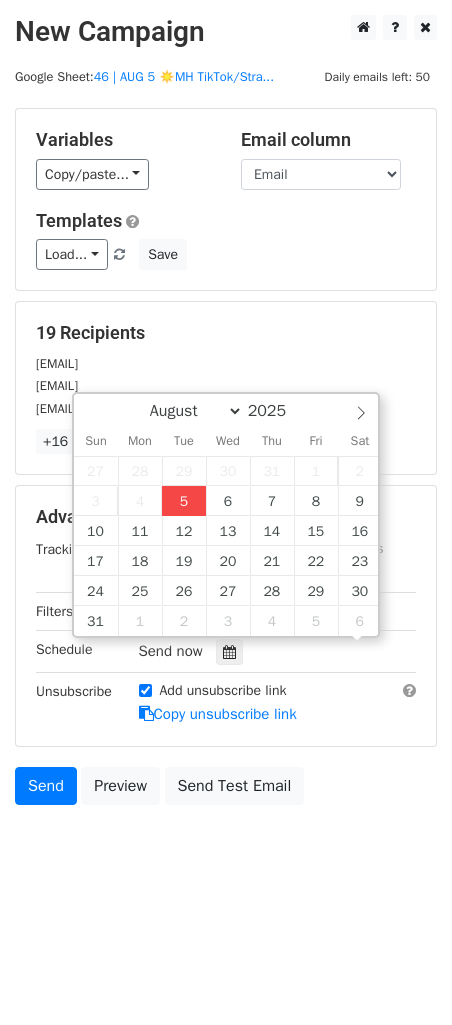 scroll, scrollTop: 0, scrollLeft: 0, axis: both 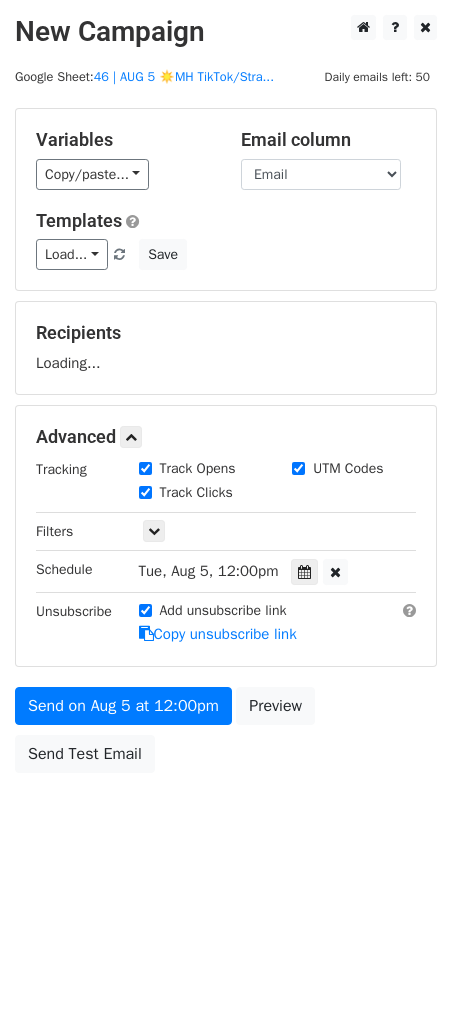 click on "Variables
Copy/paste...
{{Email}}
Email column
Email
Templates
Load...
Mental Health — Marketing Toolkit
Mental Health — Social Media Toolkit
TikTok for Mental Health Practices
1
Marketing for Passive Income
1
1
Passive Marketing for Mental Health Providers
Passive Income for Mental Health Providers
Marketing for Psychotherapists
Marketing Guide for Psychotherapists
Mental Health Marketing Checklist
Mental Health Marketing Ideas
Therapy Practice Marketing Plan
Therapy Practice Marketing Guide
Marketing Checklist for Wellness Providers
Growth Marketing for Wellness Providers
Marketing Strategies for Therapy Providers
Growth Strategies for Therapy Providers
1
Save
Recipients Loading...
Advanced
Tracking
Track Opens
UTM Codes
Track Clicks
Filters
Schedule" at bounding box center [226, 445] 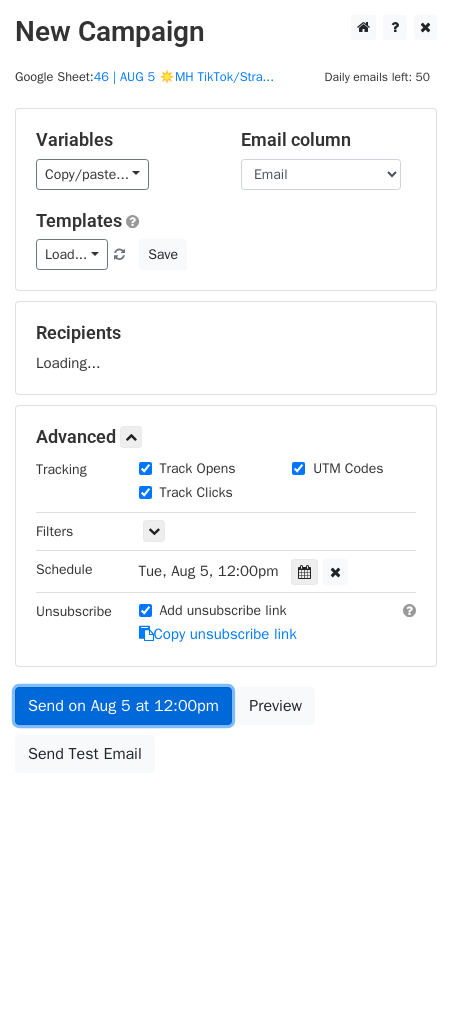click on "Send on Aug 5 at 12:00pm" at bounding box center (123, 706) 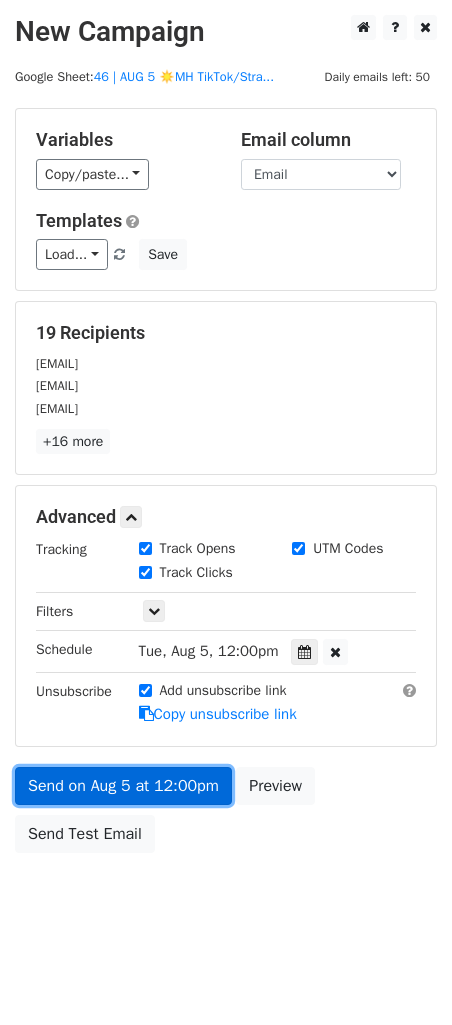 click on "Send on Aug 5 at 12:00pm" at bounding box center [123, 786] 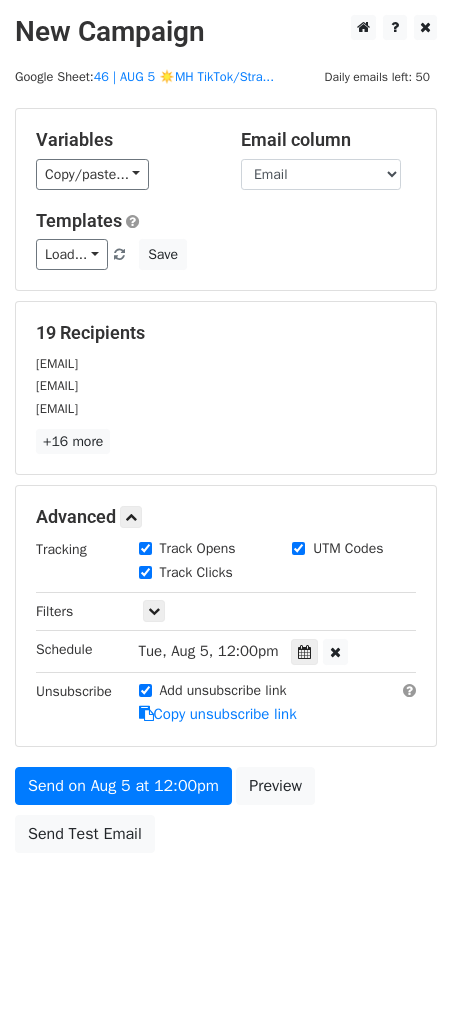 click on "New Campaign
Daily emails left: 50
Google Sheet:
46 | AUG 5 ☀️MH TikTok/Stra...
Variables
Copy/paste...
{{Email}}
Email column
Email
Templates
Load...
Mental Health — Marketing Toolkit
Mental Health — Social Media Toolkit
TikTok for Mental Health Practices
1
Marketing for Passive Income
1
1
Passive Marketing for Mental Health Providers
Passive Income for Mental Health Providers
Marketing for Psychotherapists
Marketing Guide for Psychotherapists
Mental Health Marketing Checklist
Mental Health Marketing Ideas
Therapy Practice Marketing Plan
Therapy Practice Marketing Guide
Marketing Checklist for Wellness Providers
Growth Marketing for Wellness Providers
Marketing Strategies for Therapy Providers
Growth Strategies for Therapy Providers
1
Save
19 Recipients
nmesociety@gmail.com
nmetsova@gmail.com
nmlongo3@gmail.com" at bounding box center (226, 479) 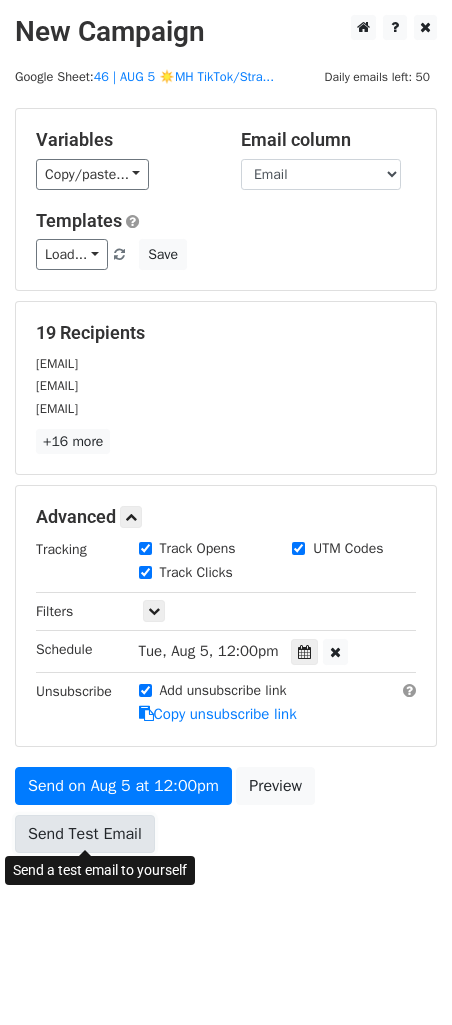 click on "Send Test Email" at bounding box center (85, 834) 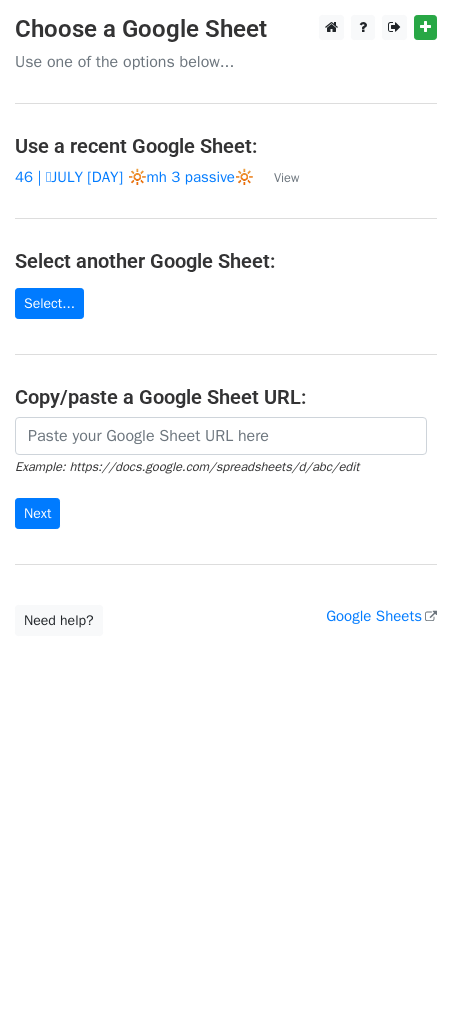 scroll, scrollTop: 0, scrollLeft: 0, axis: both 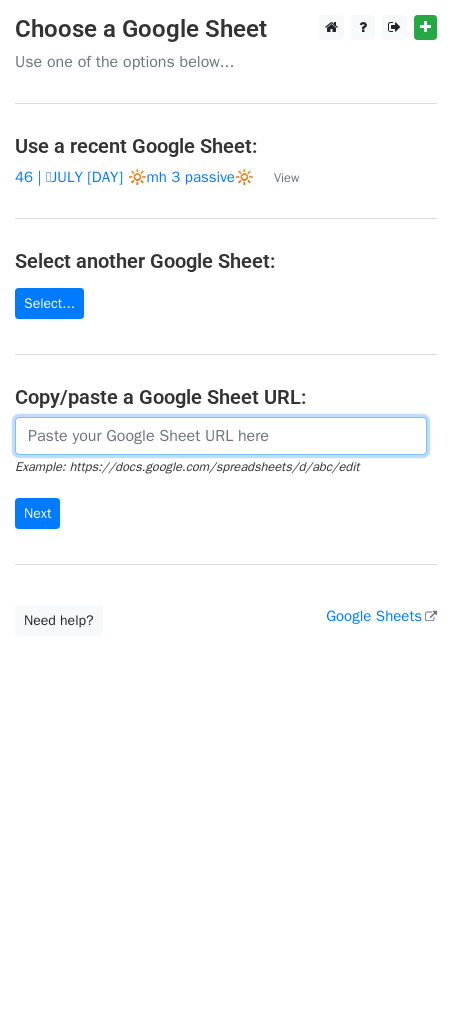 click at bounding box center [221, 436] 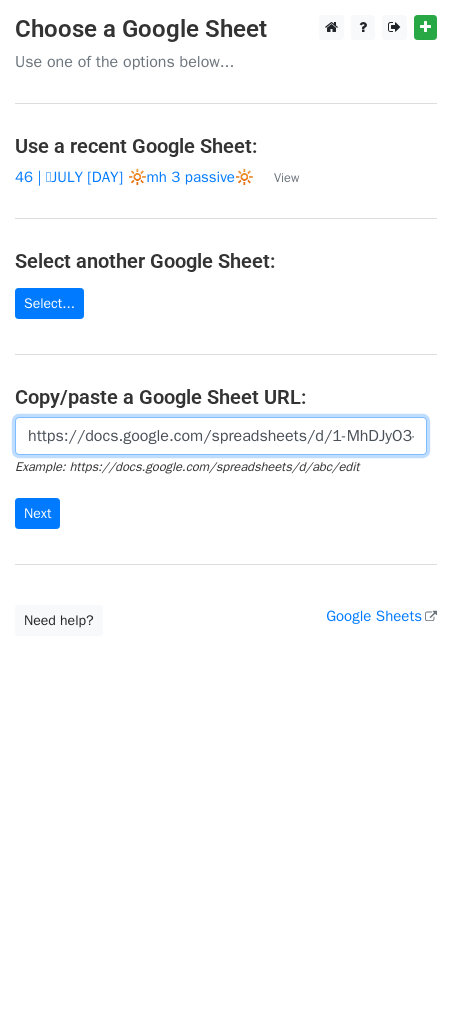 scroll, scrollTop: 0, scrollLeft: 627, axis: horizontal 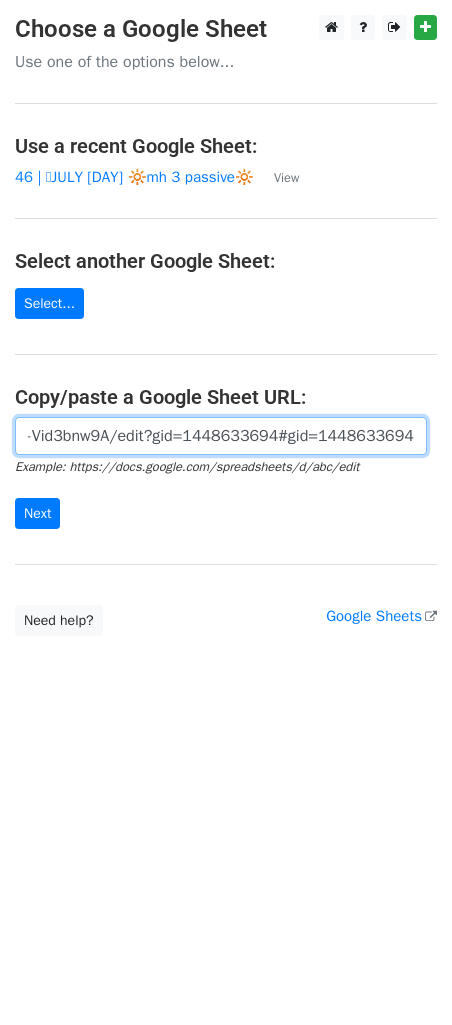 type on "https://docs.google.com/spreadsheets/d/1-MhDJyO3-KgqeyQYyk_q3qDwVEB6twDl3-Vid3bnw9A/edit?gid=1448633694#gid=1448633694" 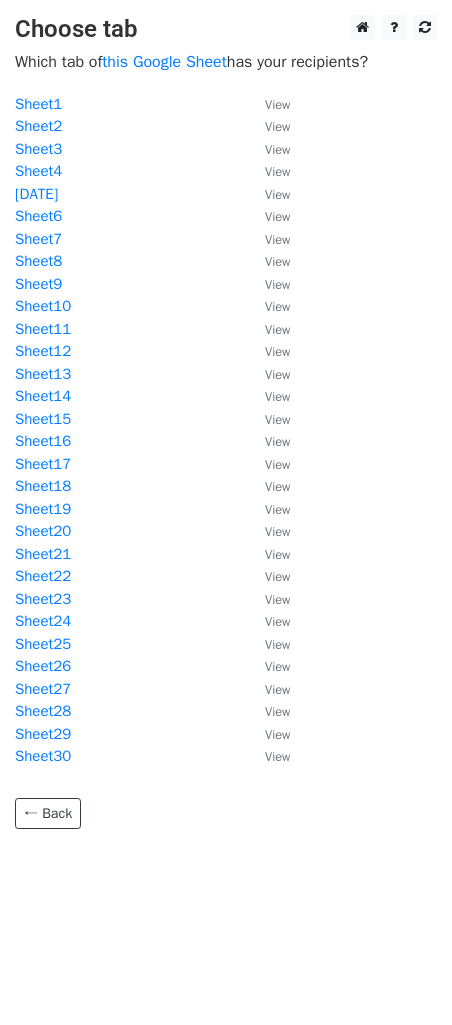 scroll, scrollTop: 0, scrollLeft: 0, axis: both 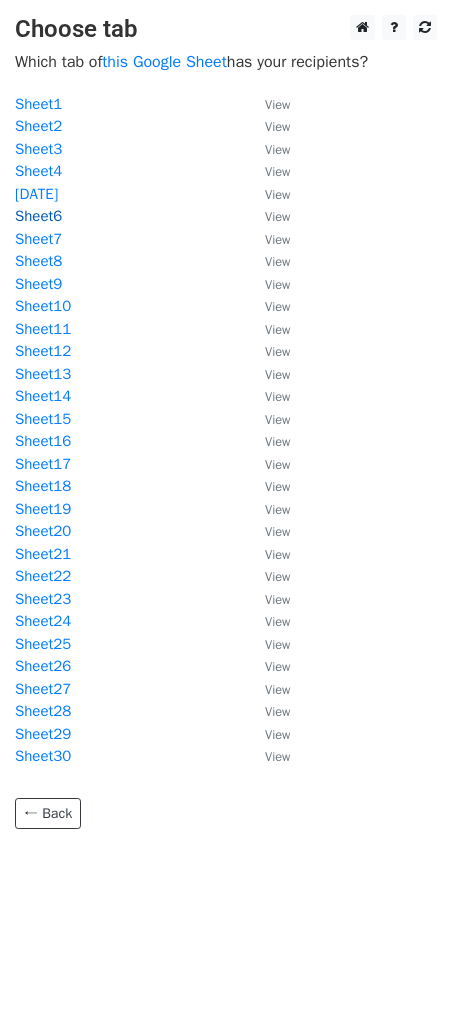 click on "Sheet6" at bounding box center (38, 216) 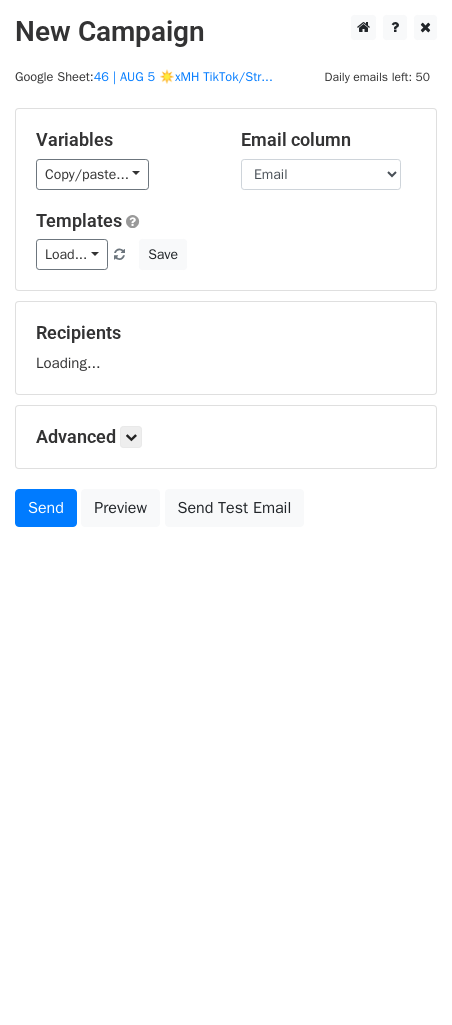 scroll, scrollTop: 0, scrollLeft: 0, axis: both 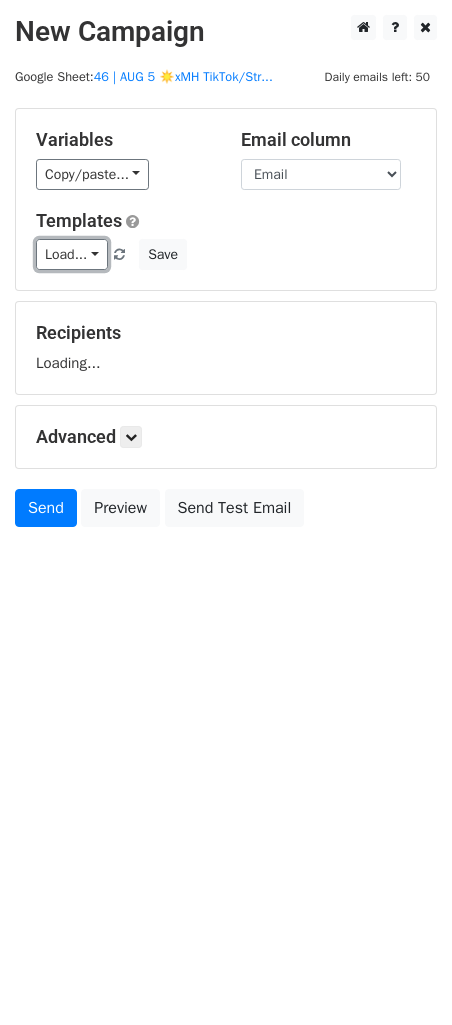 click on "Load..." at bounding box center [72, 254] 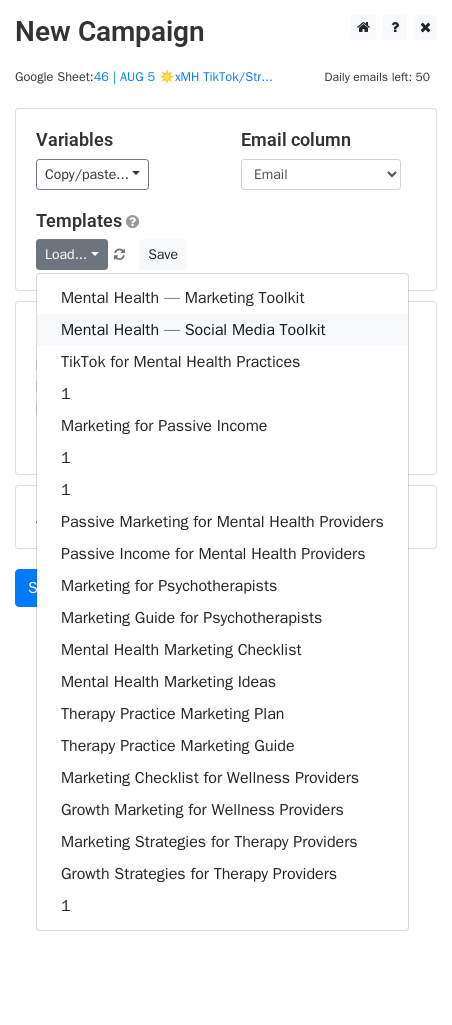 click on "Mental Health — Social Media Toolkit" at bounding box center [222, 330] 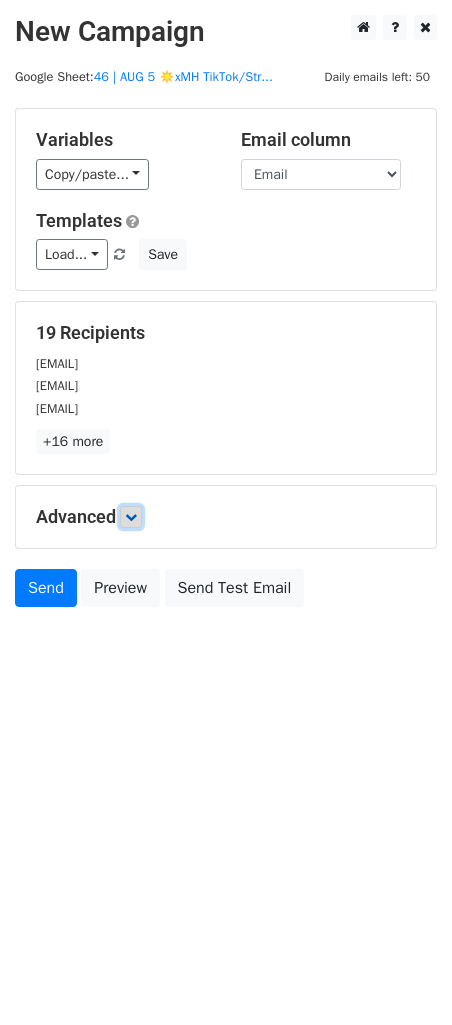 click at bounding box center [131, 517] 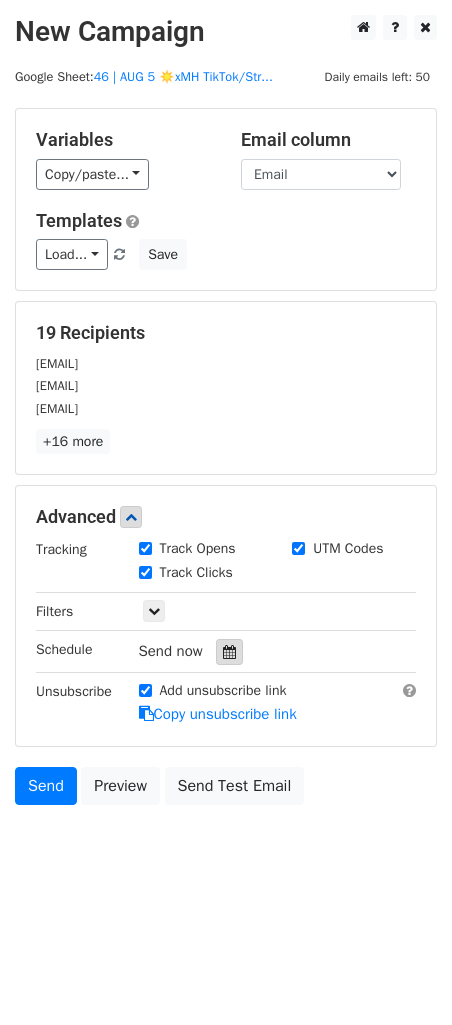 click at bounding box center (229, 652) 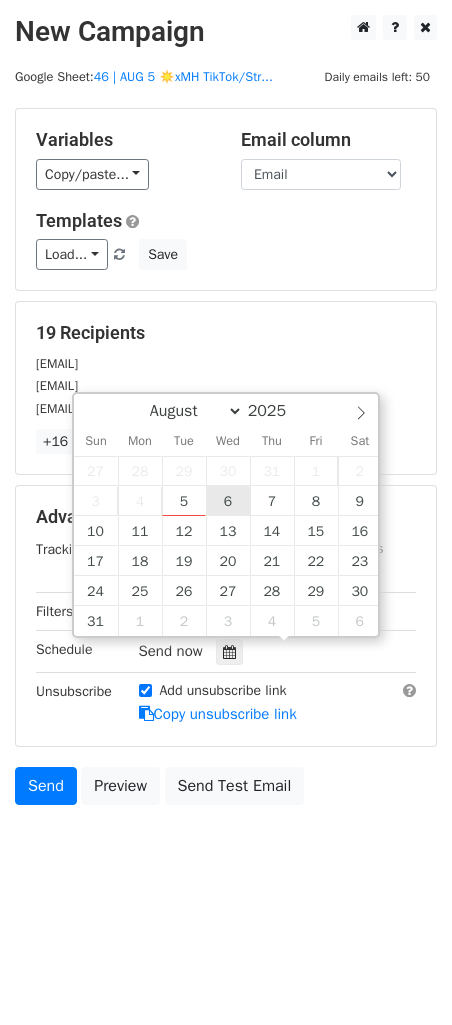 type on "2025-08-06 12:00" 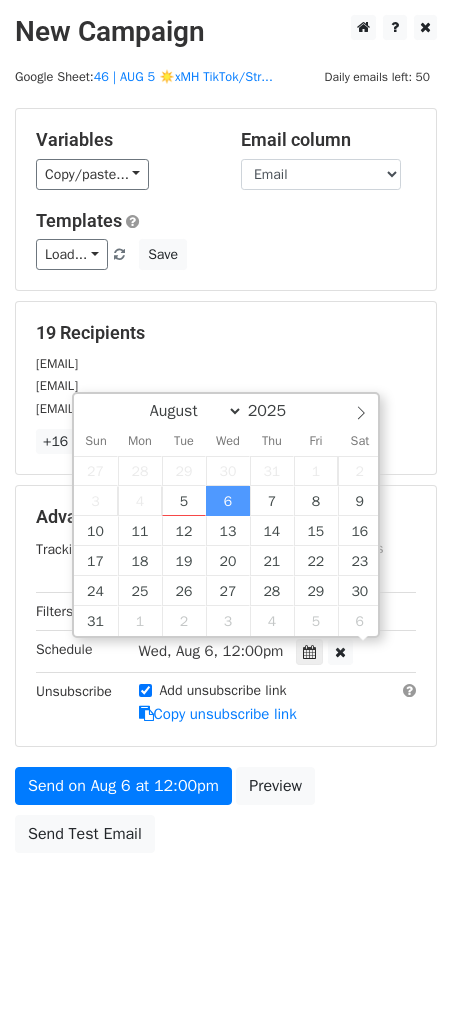 scroll, scrollTop: 0, scrollLeft: 0, axis: both 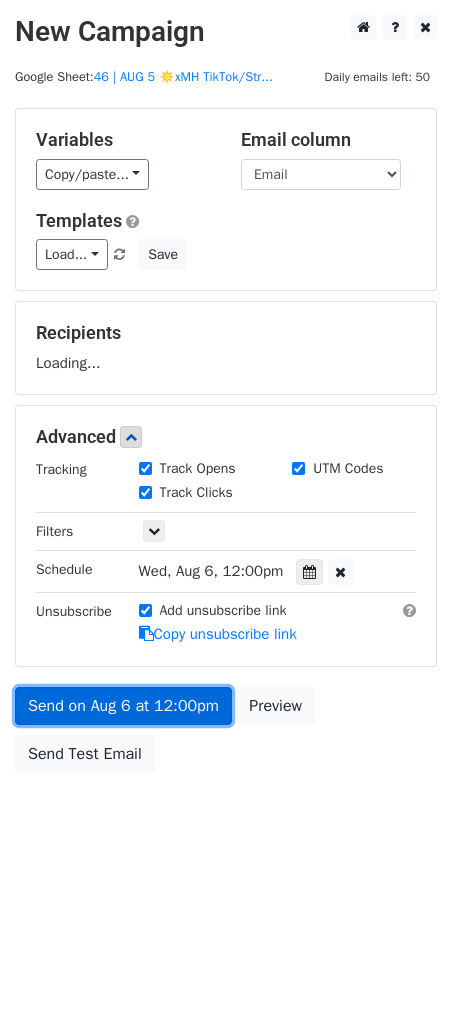 click on "Send on Aug 6 at 12:00pm" at bounding box center [123, 706] 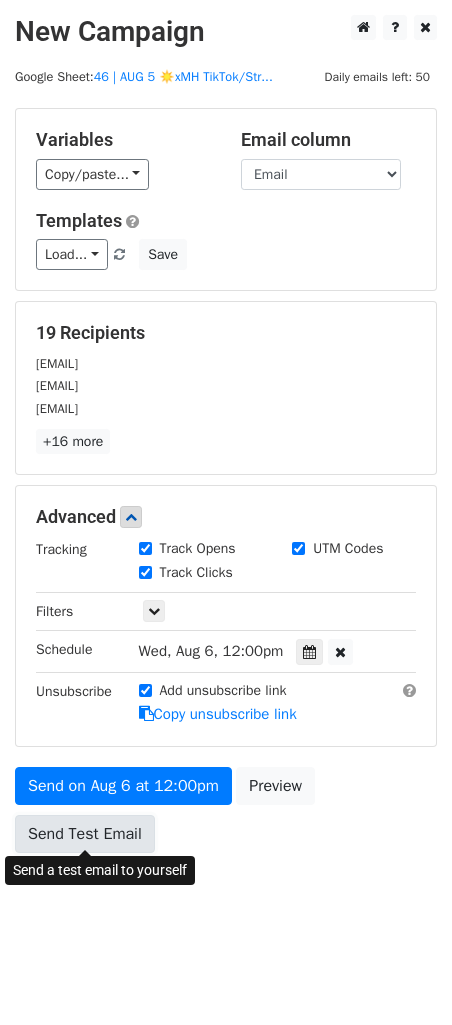 click on "Send Test Email" at bounding box center (85, 834) 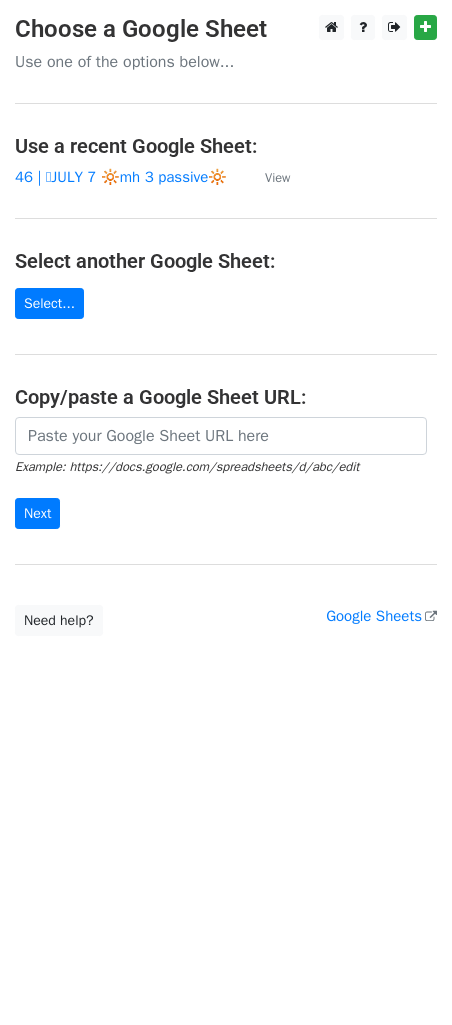 scroll, scrollTop: 0, scrollLeft: 0, axis: both 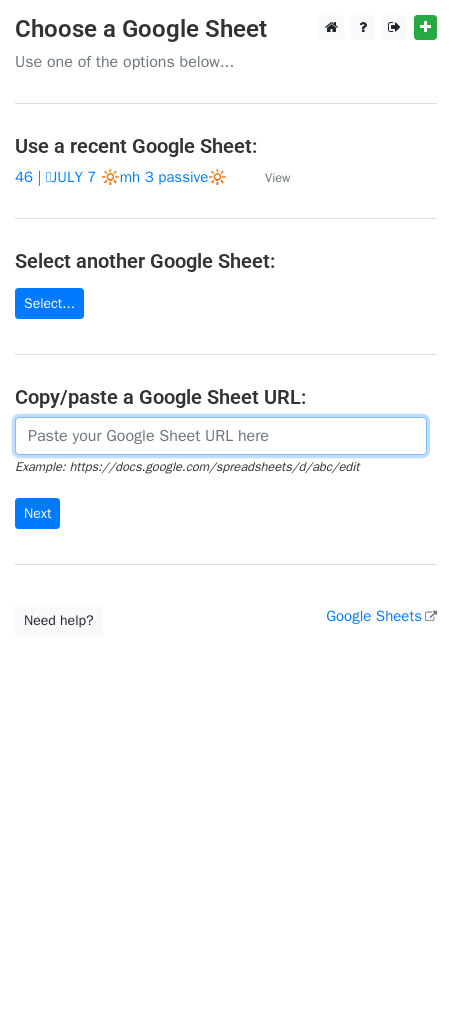 click at bounding box center [221, 436] 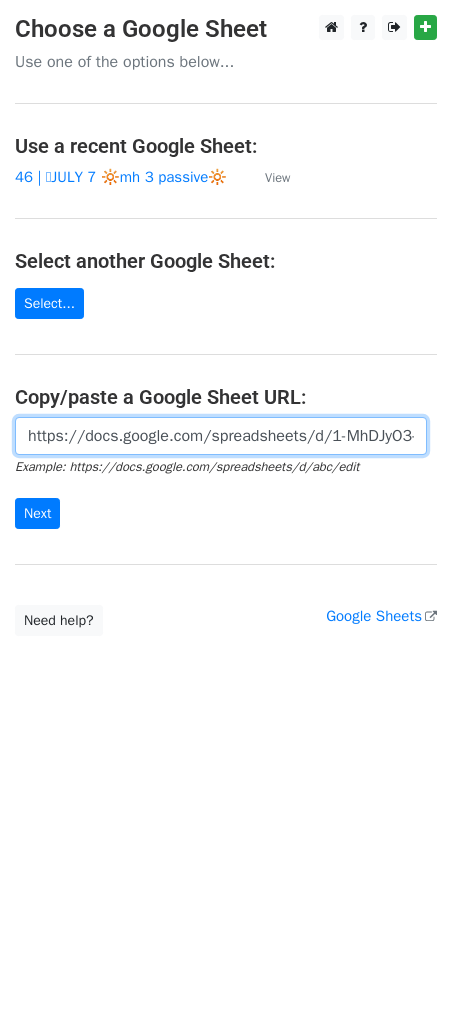 scroll, scrollTop: 0, scrollLeft: 627, axis: horizontal 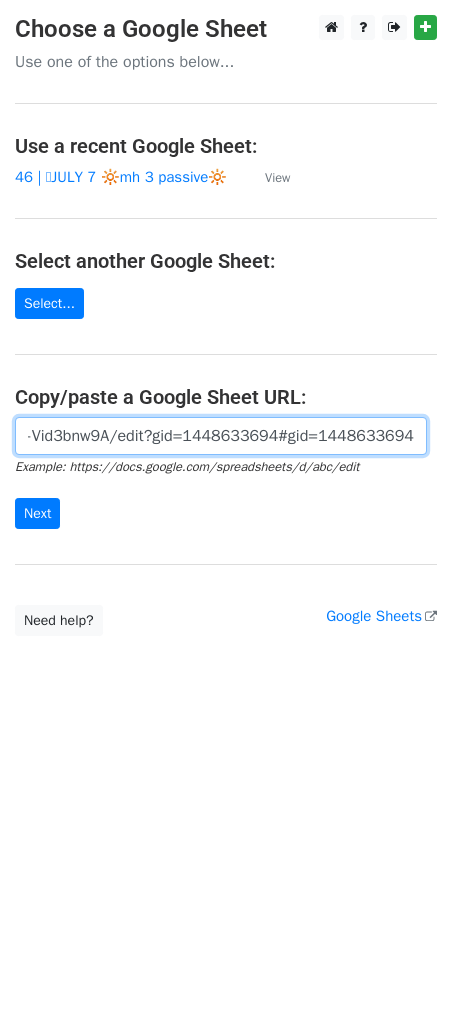 type on "https://docs.google.com/spreadsheets/d/1-MhDJyO3-KgqeyQYyk_q3qDwVEB6twDl3-Vid3bnw9A/edit?gid=1448633694#gid=1448633694" 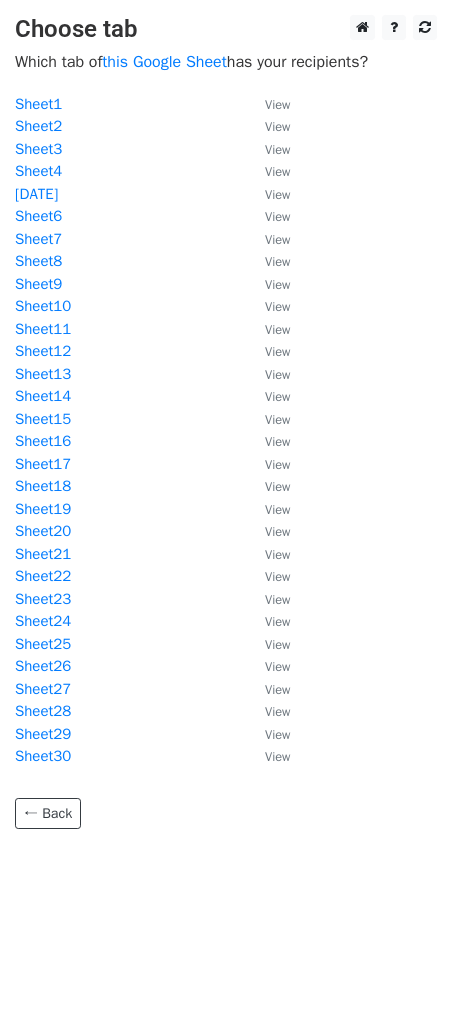 scroll, scrollTop: 0, scrollLeft: 0, axis: both 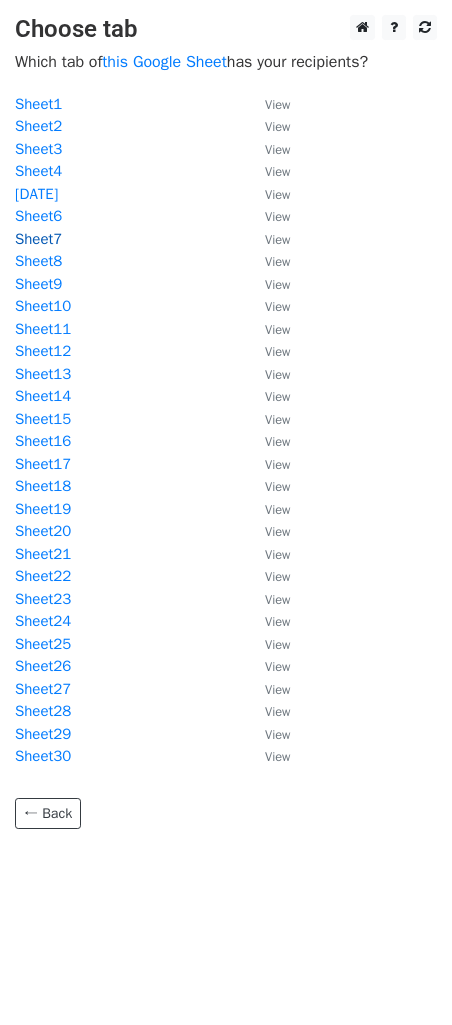 click on "Sheet7" at bounding box center (38, 239) 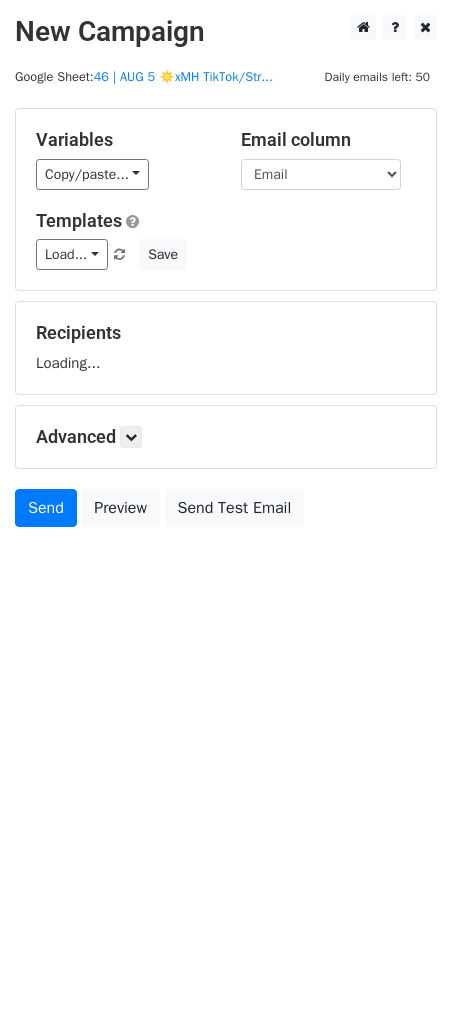 scroll, scrollTop: 0, scrollLeft: 0, axis: both 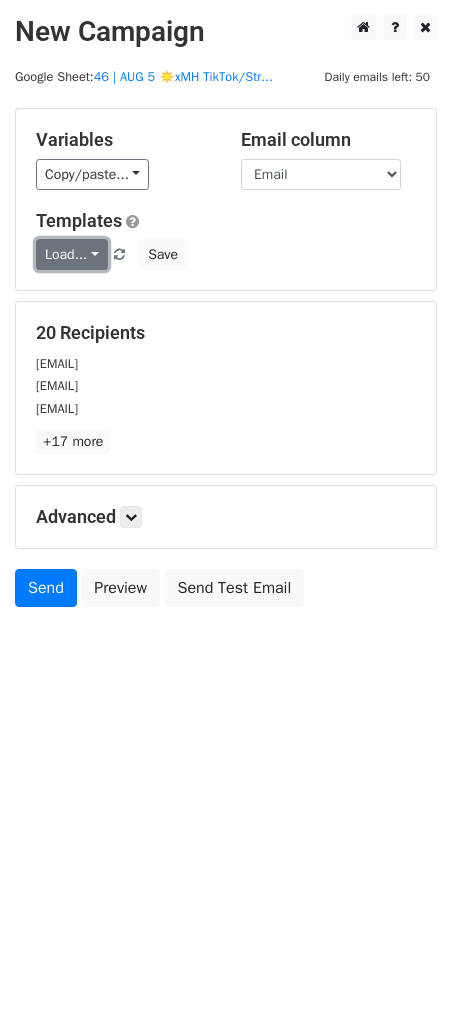 click on "Load..." at bounding box center (72, 254) 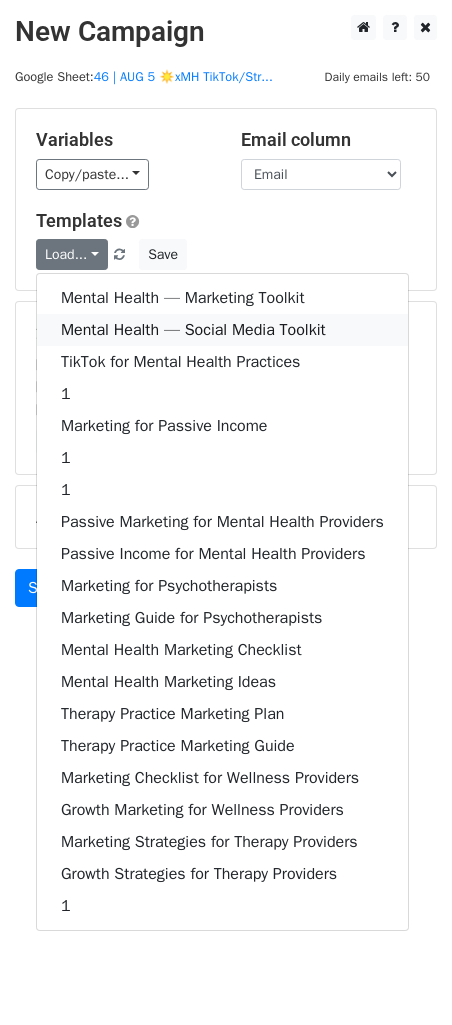 click on "Mental Health — Social Media Toolkit" at bounding box center (222, 330) 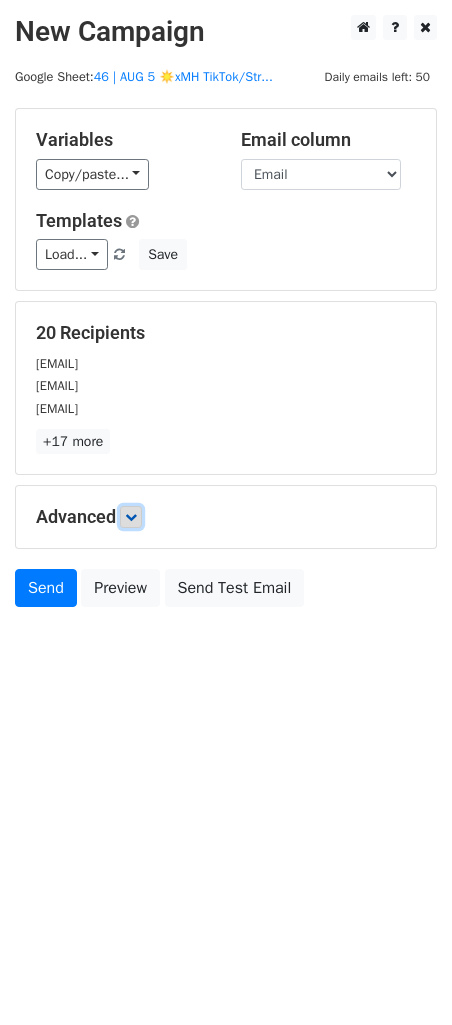 click at bounding box center (131, 517) 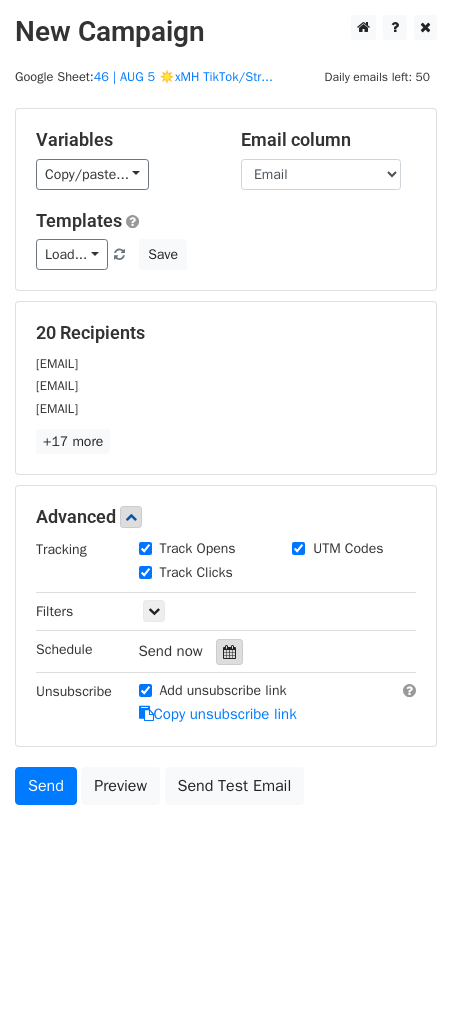 click at bounding box center [229, 652] 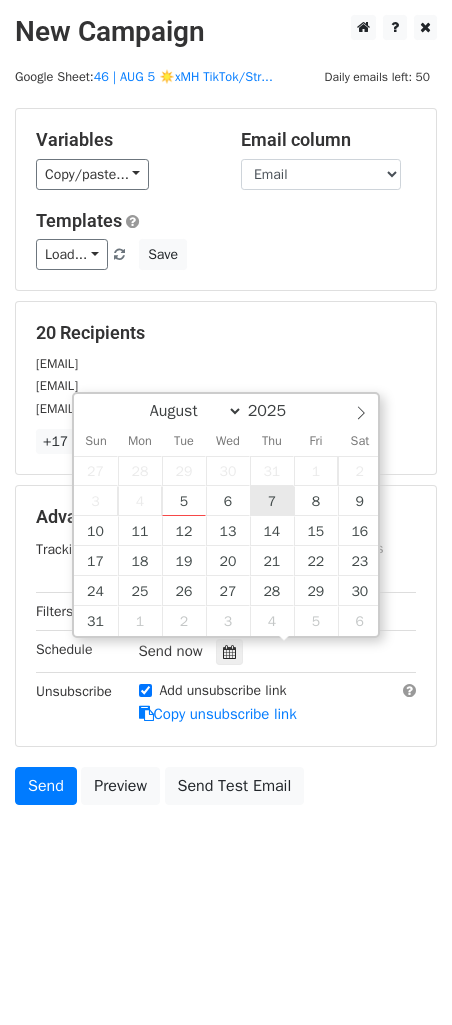 type on "2025-08-07 12:00" 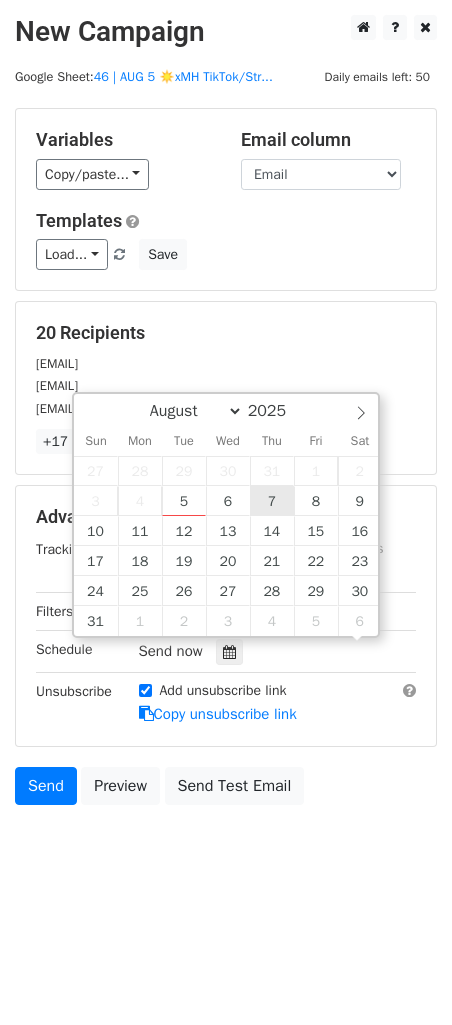 scroll, scrollTop: 0, scrollLeft: 0, axis: both 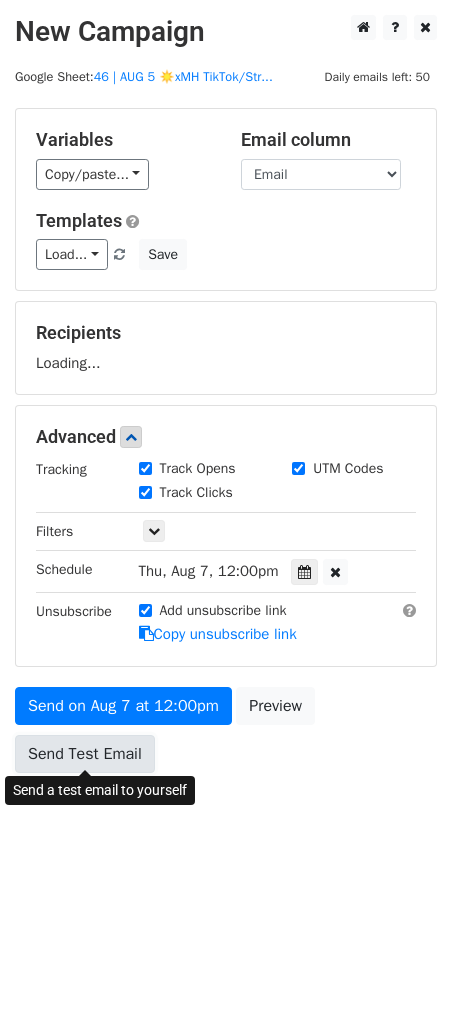 click on "Send Test Email" at bounding box center (85, 754) 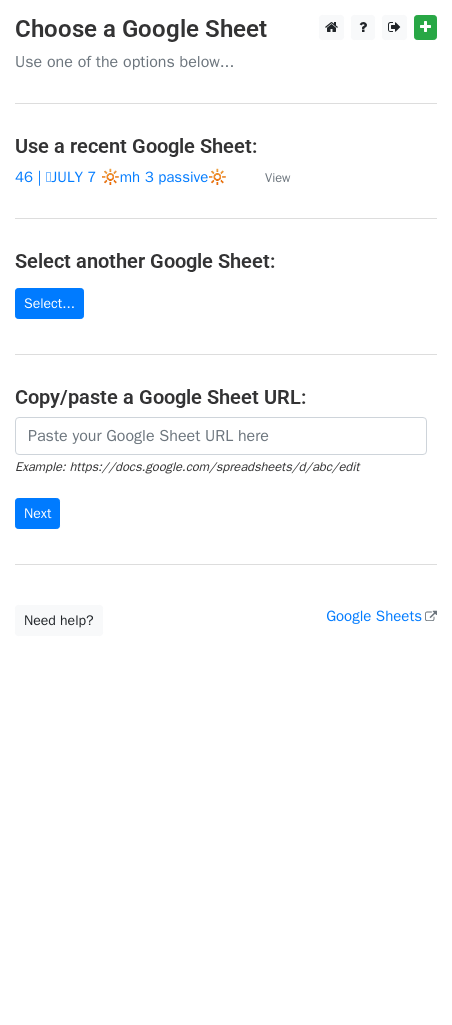 scroll, scrollTop: 0, scrollLeft: 0, axis: both 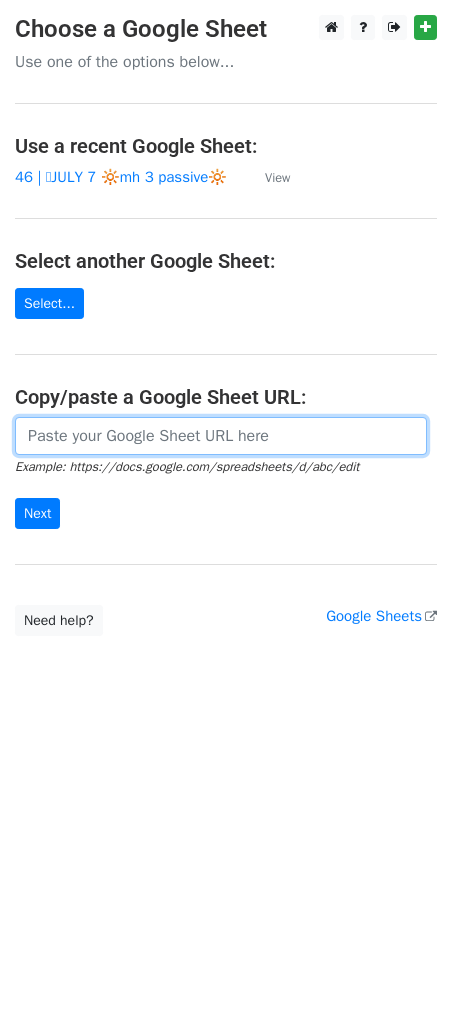 click at bounding box center [221, 436] 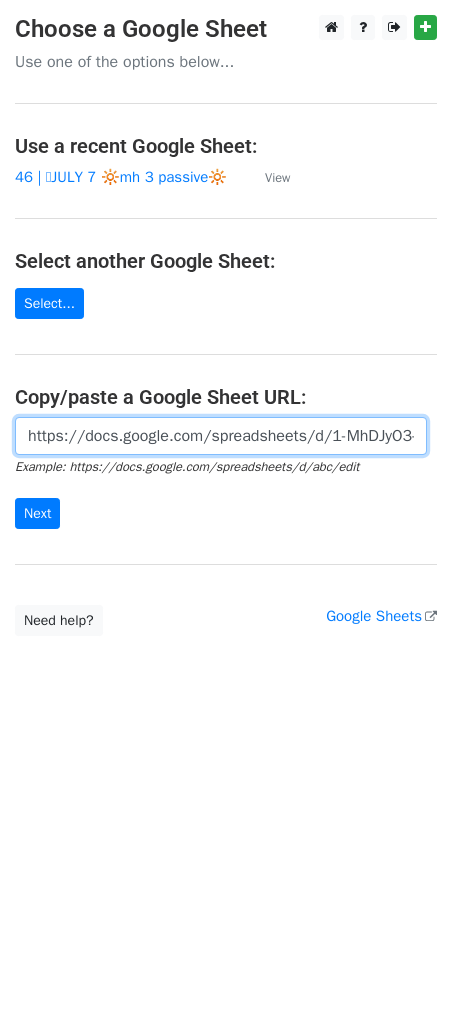 scroll, scrollTop: 0, scrollLeft: 627, axis: horizontal 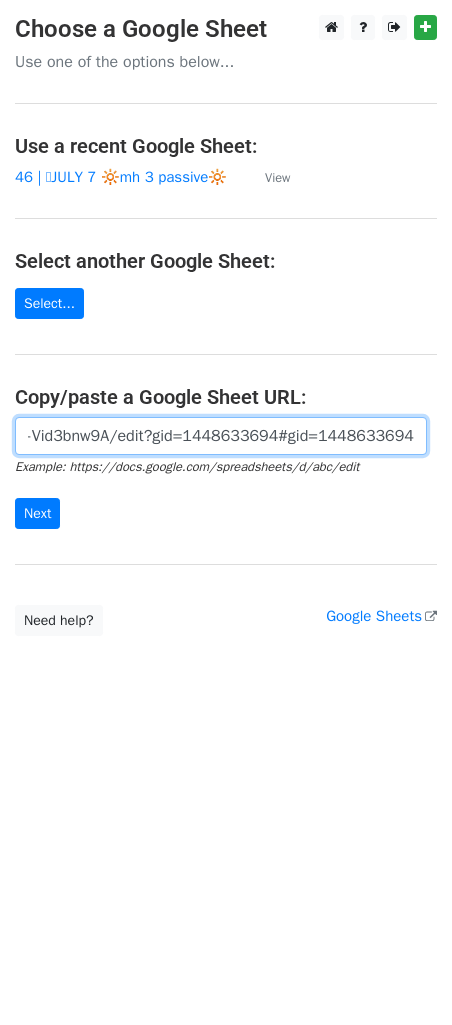 type on "https://docs.google.com/spreadsheets/d/1-MhDJyO3-KgqeyQYyk_q3qDwVEB6twDl3-Vid3bnw9A/edit?gid=1448633694#gid=1448633694" 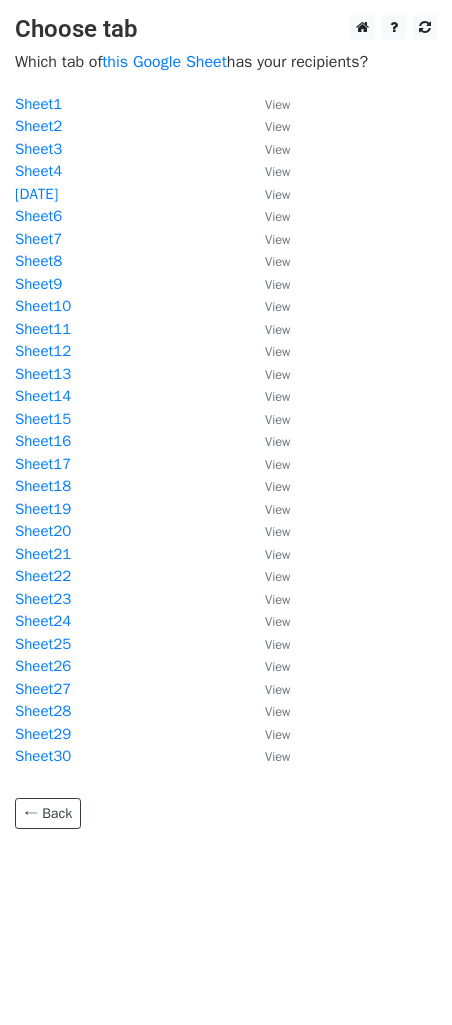 scroll, scrollTop: 0, scrollLeft: 0, axis: both 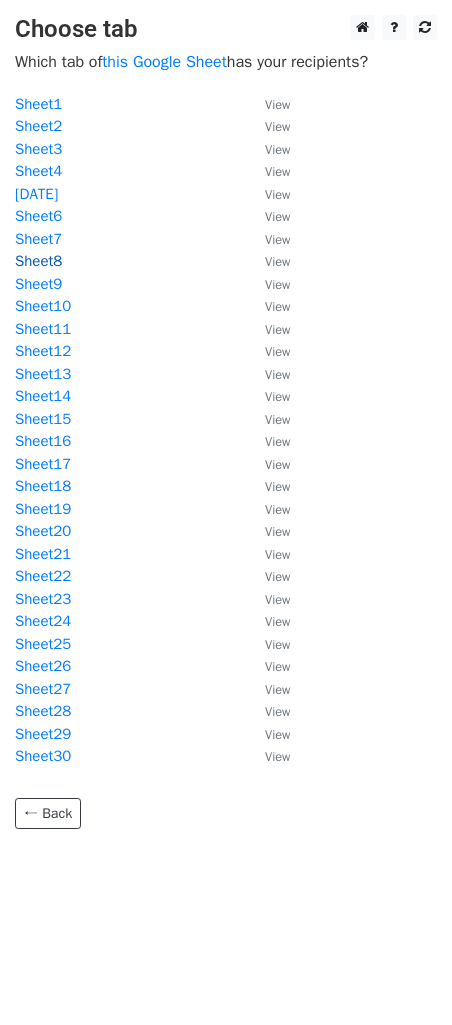 click on "Sheet8" at bounding box center (38, 261) 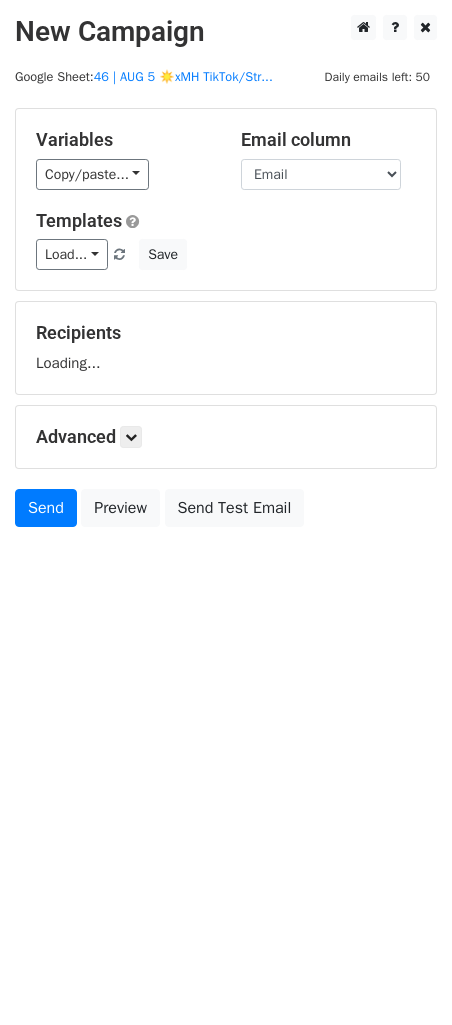 scroll, scrollTop: 0, scrollLeft: 0, axis: both 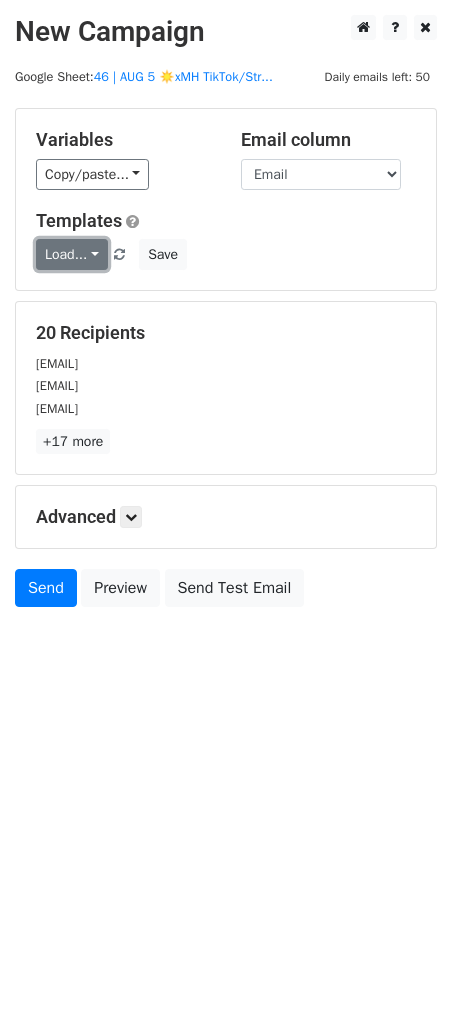 click on "Load..." at bounding box center (72, 254) 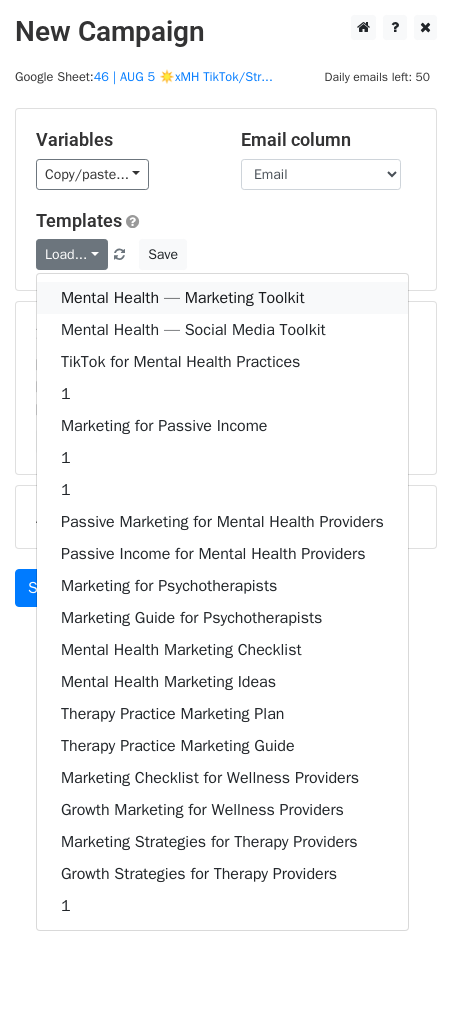 click on "Mental Health — Marketing Toolkit" at bounding box center (222, 298) 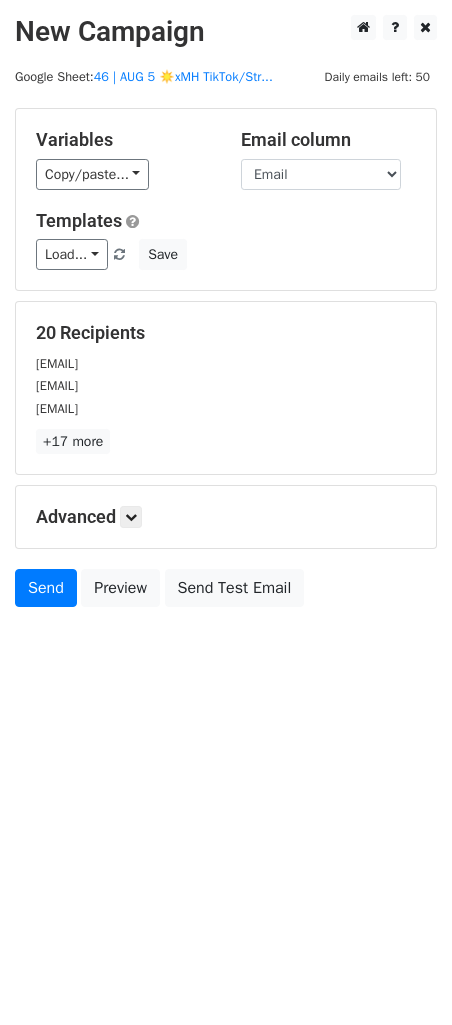 click on "Advanced
Tracking
Track Opens
UTM Codes
Track Clicks
Filters
Only include spreadsheet rows that match the following filters:
Schedule
Send now
Unsubscribe
Add unsubscribe link
Copy unsubscribe link" at bounding box center (226, 517) 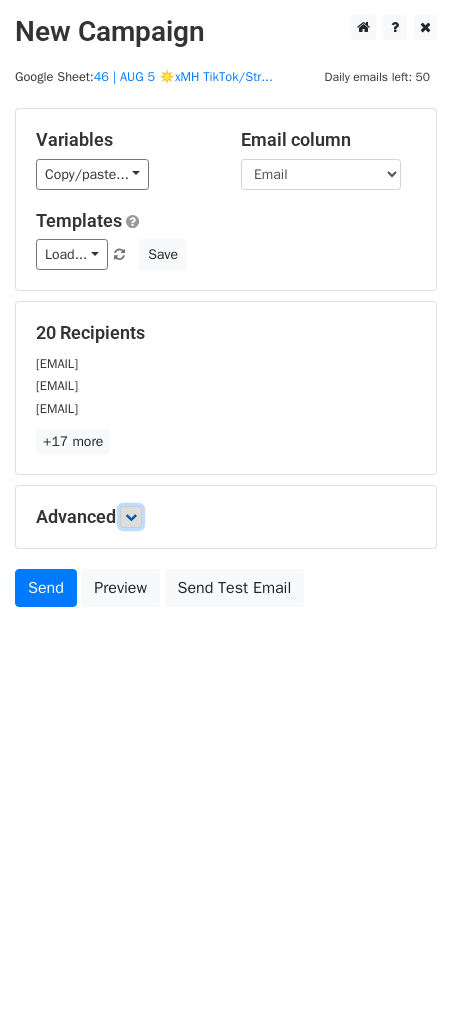 click at bounding box center (131, 517) 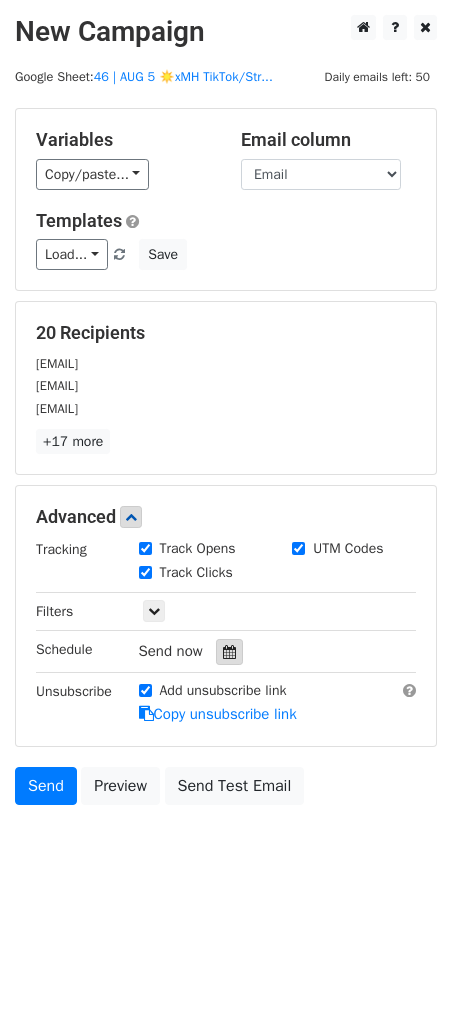 click at bounding box center [229, 652] 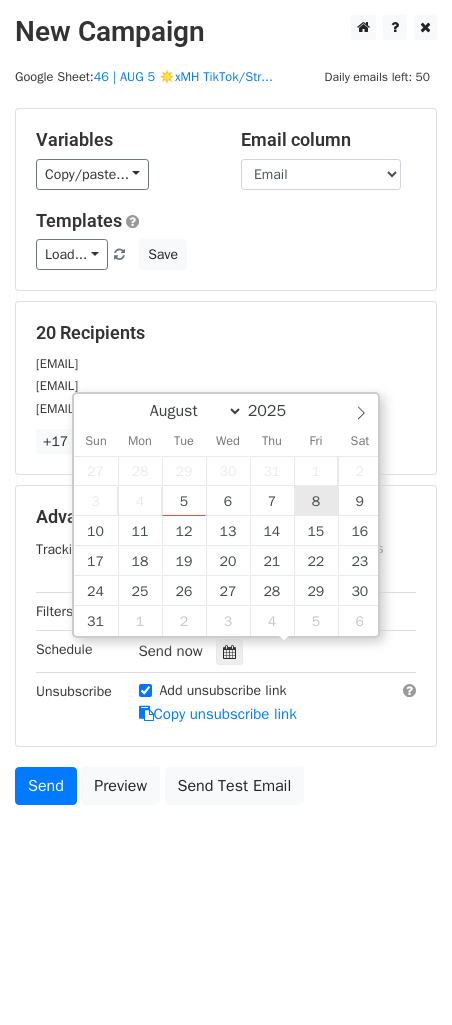 type on "2025-08-08 12:00" 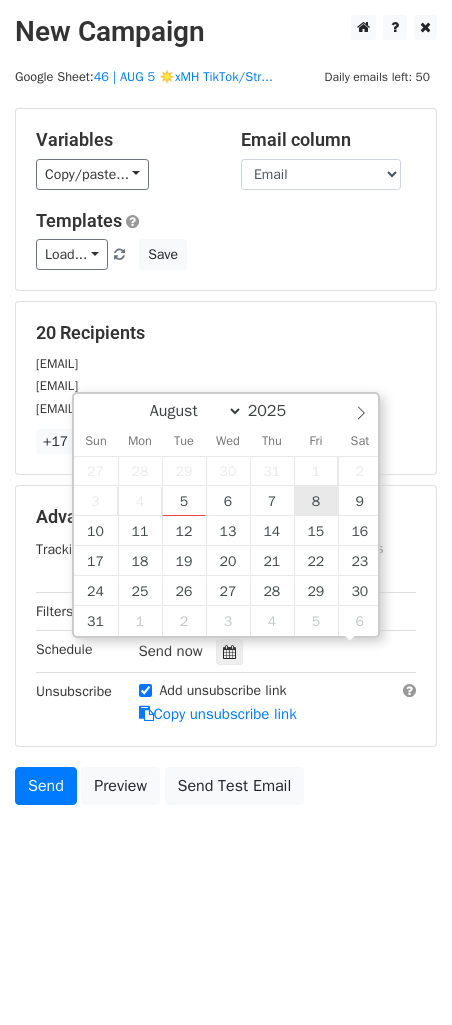 scroll, scrollTop: 0, scrollLeft: 0, axis: both 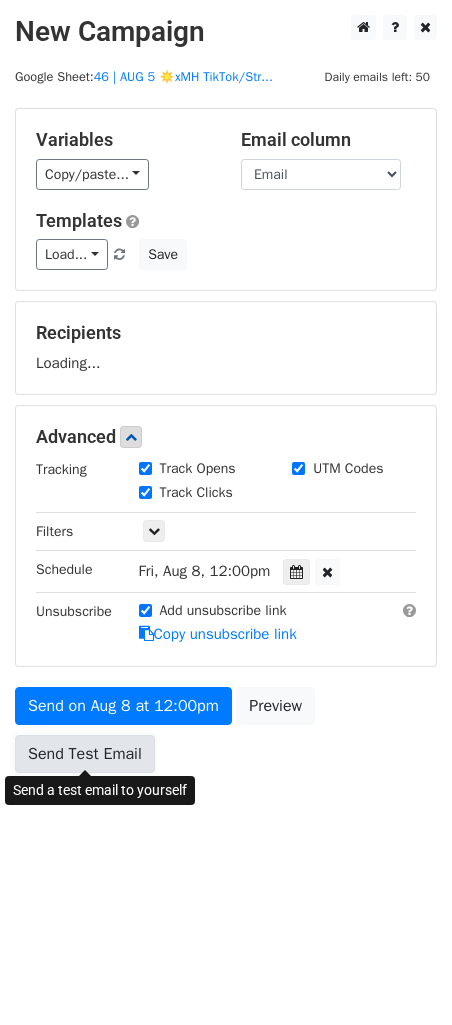 click on "Send Test Email" at bounding box center [85, 754] 